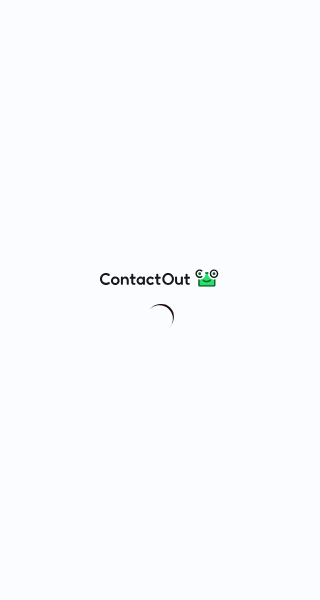 scroll, scrollTop: 0, scrollLeft: 0, axis: both 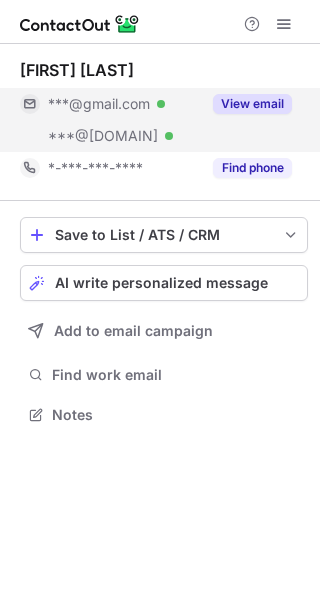 click on "View email" at bounding box center [252, 104] 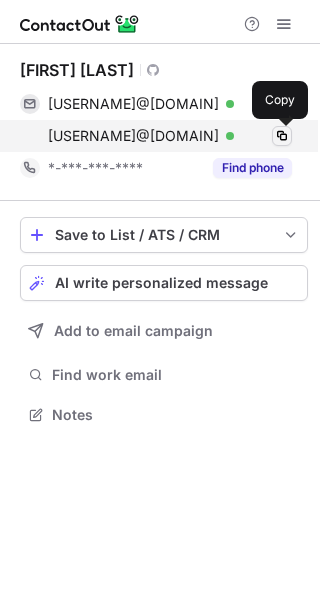 click at bounding box center (282, 136) 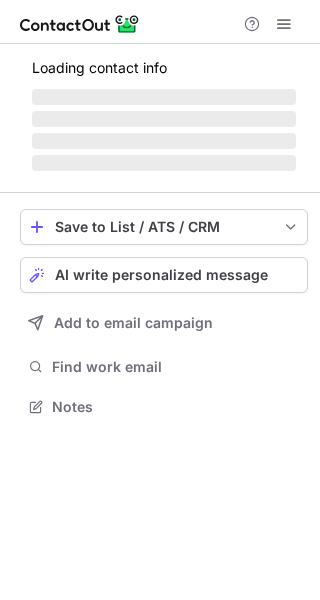 scroll, scrollTop: 0, scrollLeft: 0, axis: both 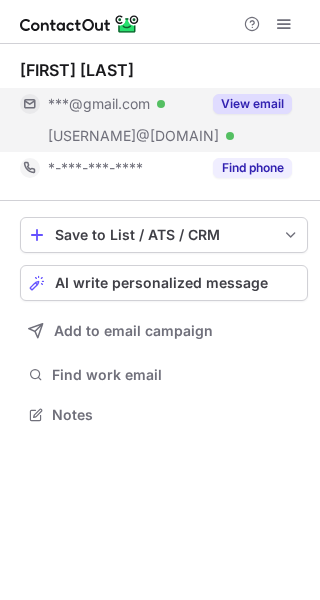 click on "View email" at bounding box center [252, 104] 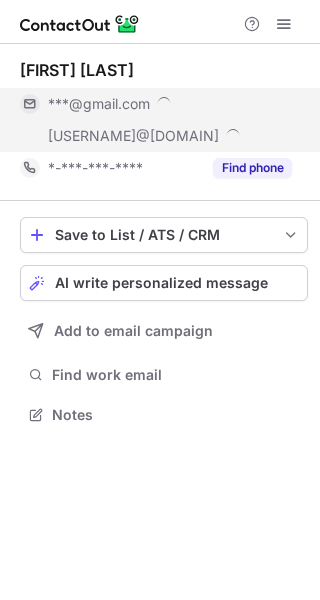 scroll, scrollTop: 10, scrollLeft: 10, axis: both 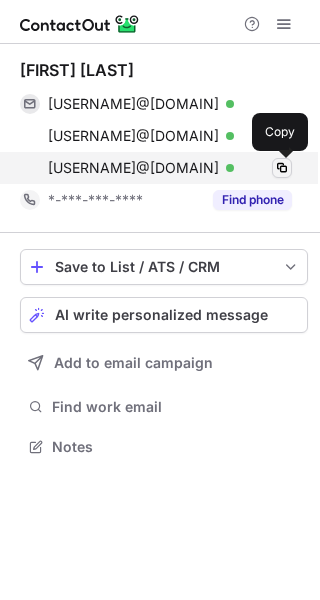 click at bounding box center [282, 168] 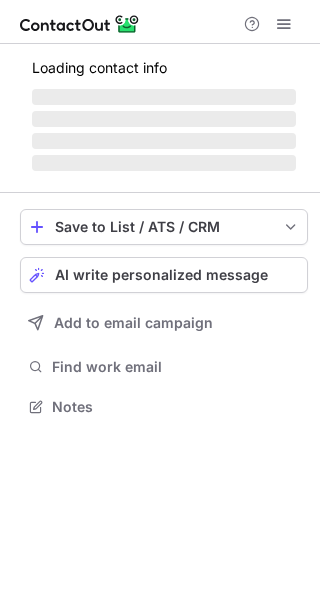 scroll, scrollTop: 0, scrollLeft: 0, axis: both 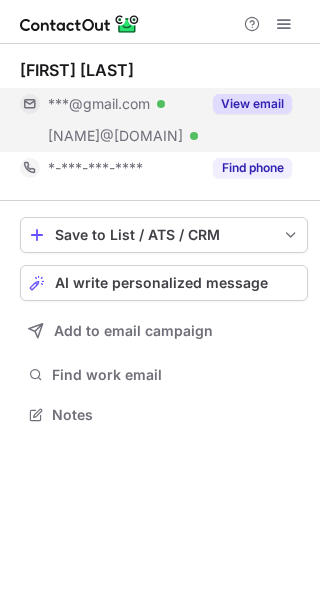 click on "View email" at bounding box center [252, 104] 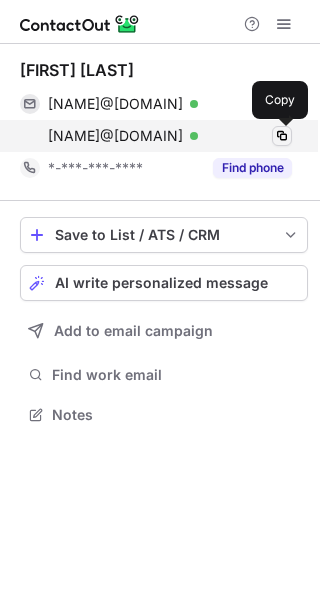 click at bounding box center (282, 136) 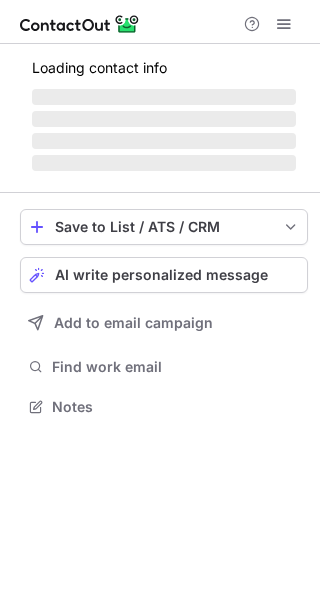 scroll, scrollTop: 0, scrollLeft: 0, axis: both 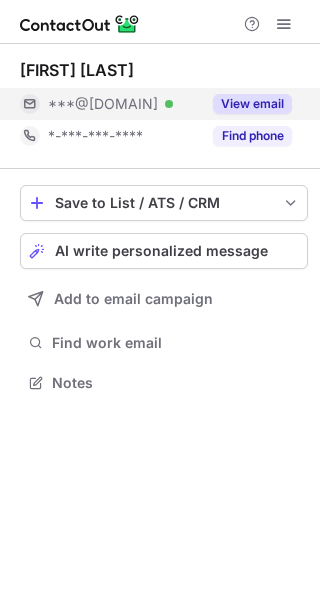 click on "View email" at bounding box center [252, 104] 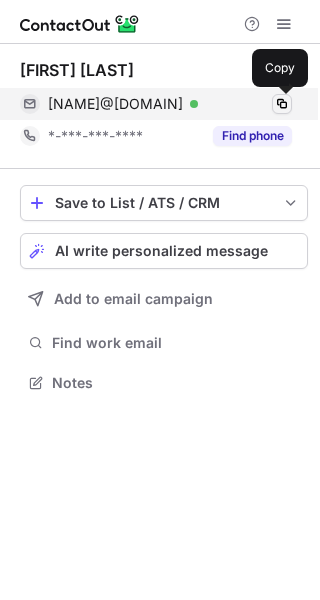 click at bounding box center [282, 104] 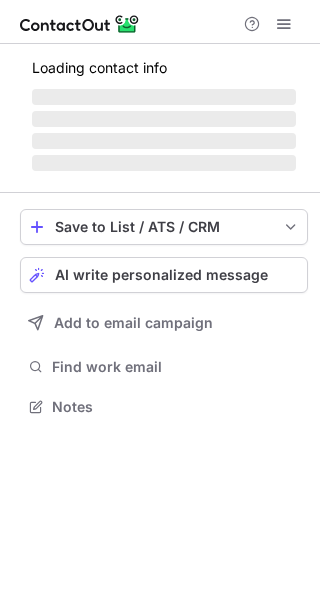 scroll, scrollTop: 0, scrollLeft: 0, axis: both 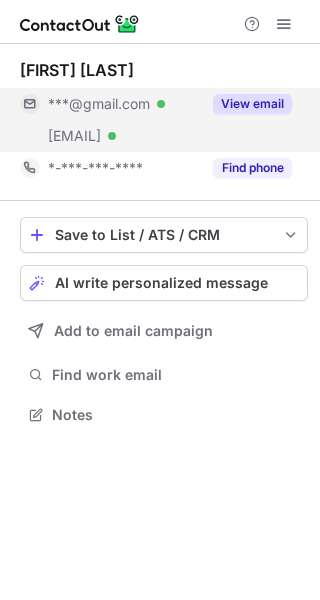 click on "View email" at bounding box center (252, 104) 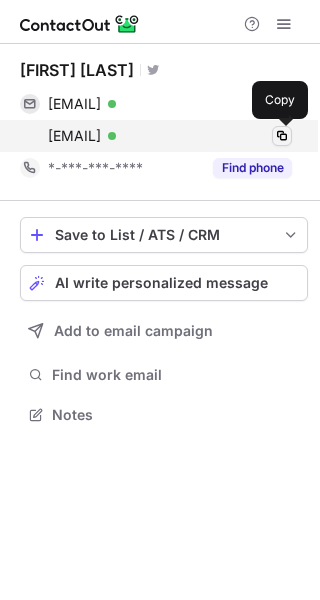 click at bounding box center [282, 136] 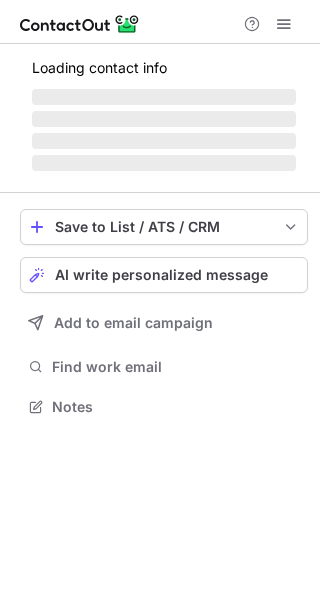 scroll, scrollTop: 0, scrollLeft: 0, axis: both 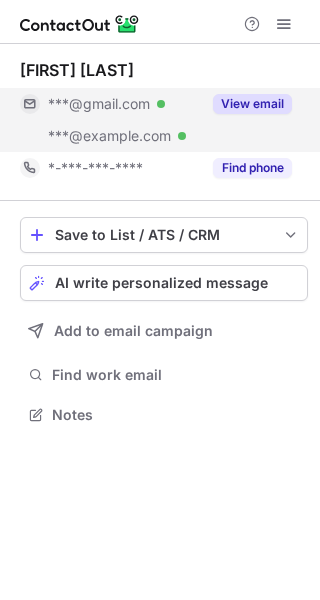 click on "View email" at bounding box center [252, 104] 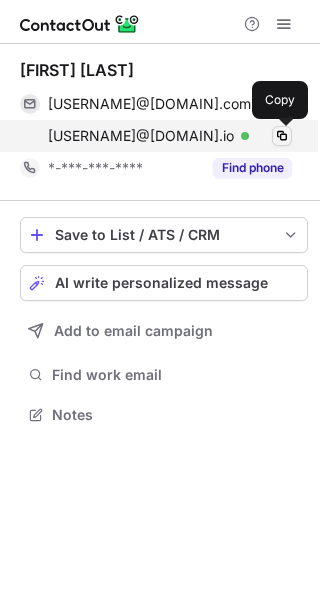 click at bounding box center [282, 136] 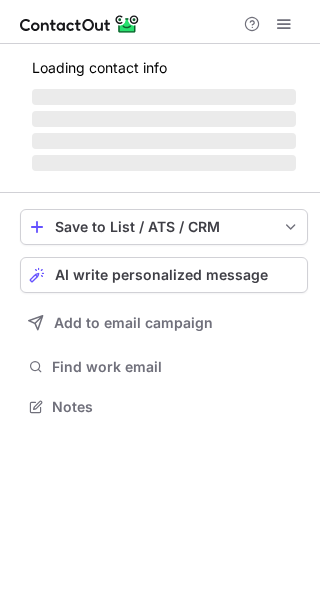 scroll, scrollTop: 0, scrollLeft: 0, axis: both 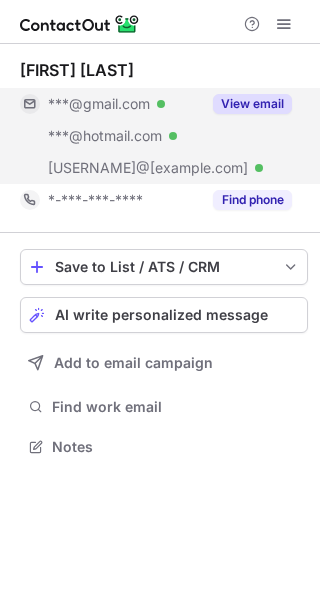 click on "View email" at bounding box center [252, 104] 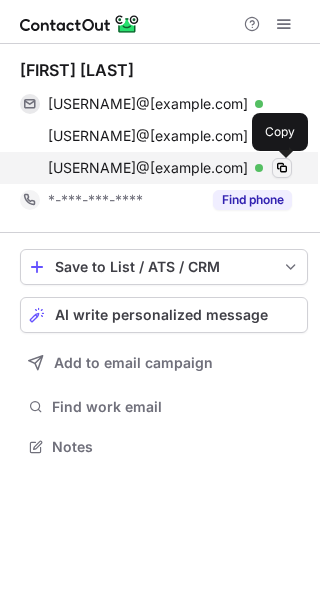 click at bounding box center [282, 168] 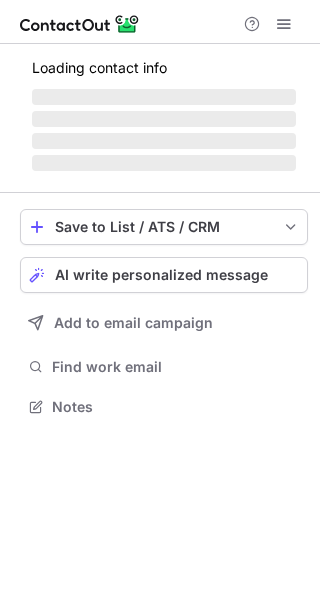 scroll, scrollTop: 0, scrollLeft: 0, axis: both 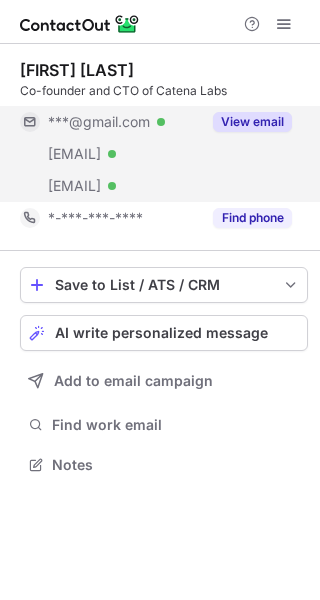click on "View email" at bounding box center [252, 122] 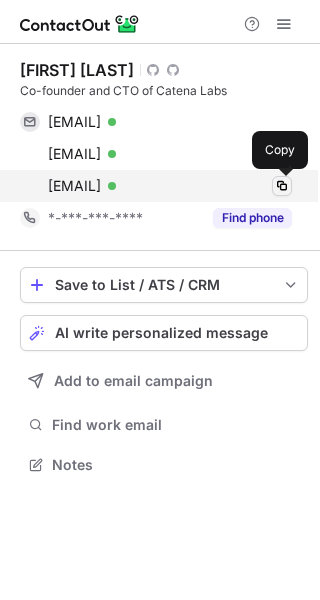 click at bounding box center (282, 186) 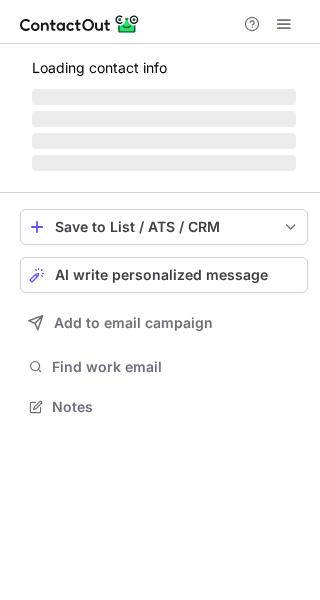 scroll, scrollTop: 0, scrollLeft: 0, axis: both 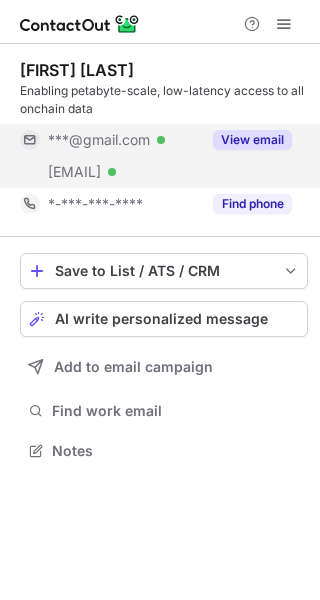click on "View email" at bounding box center (252, 140) 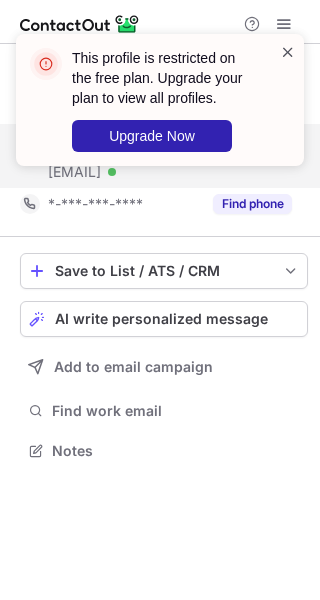 click at bounding box center (288, 52) 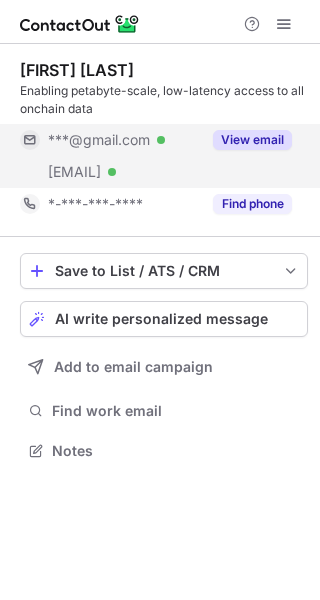 click on "***@ormi.xyz Verified" at bounding box center [110, 172] 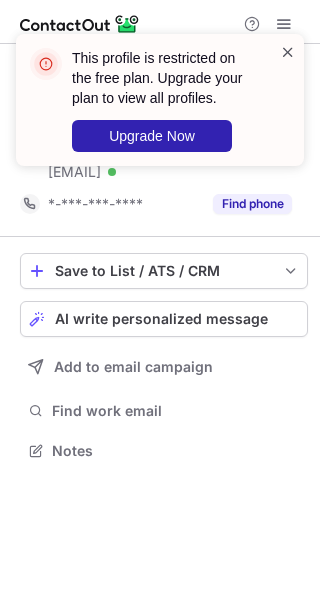 click at bounding box center [288, 52] 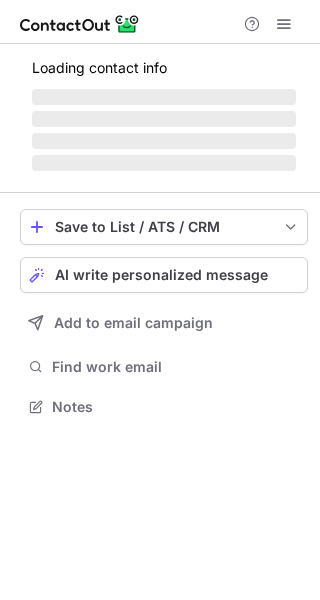 scroll, scrollTop: 0, scrollLeft: 0, axis: both 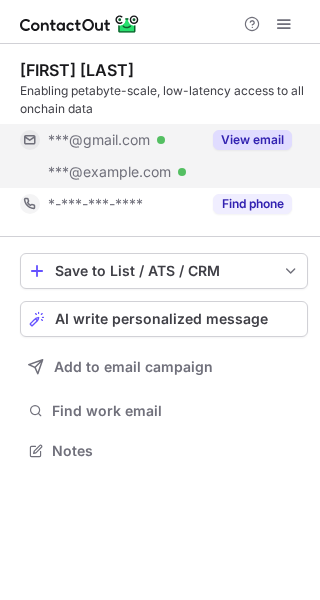click on "View email" at bounding box center [252, 140] 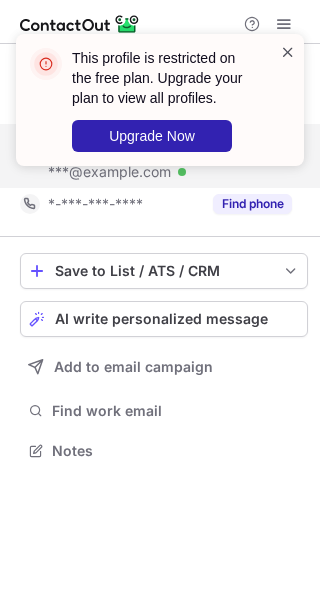 click at bounding box center [288, 52] 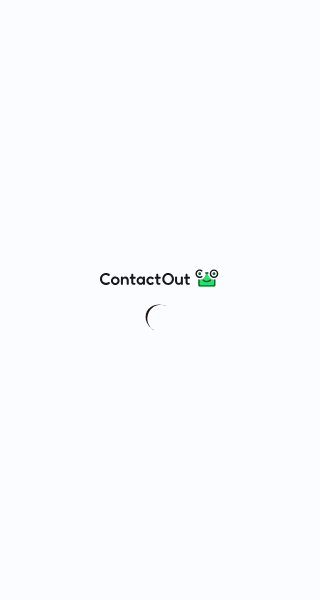 scroll, scrollTop: 0, scrollLeft: 0, axis: both 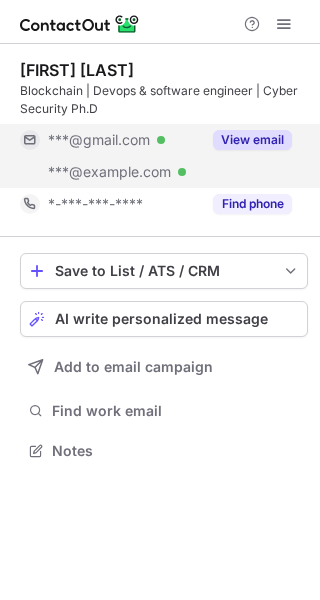 click on "View email" at bounding box center (252, 140) 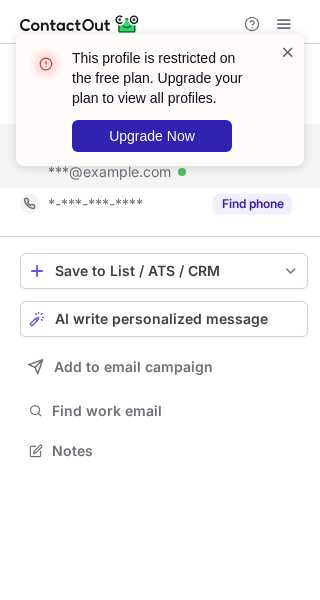 click at bounding box center (288, 52) 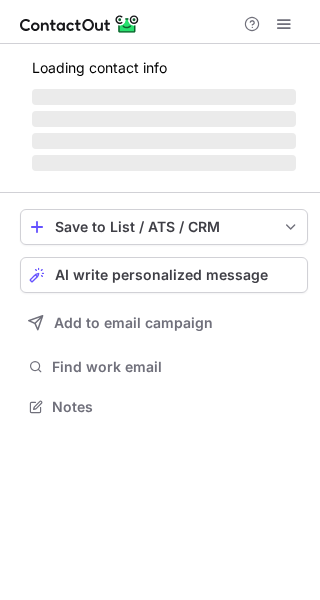 scroll, scrollTop: 0, scrollLeft: 0, axis: both 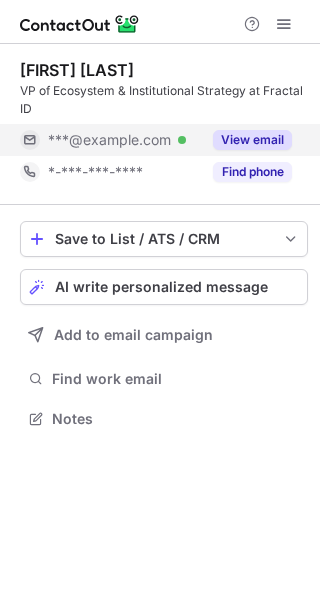 click on "View email" at bounding box center [252, 140] 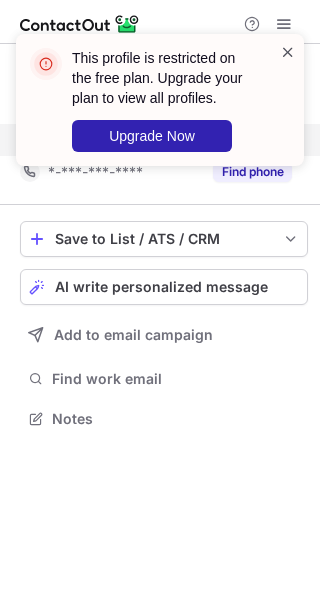 click at bounding box center (288, 52) 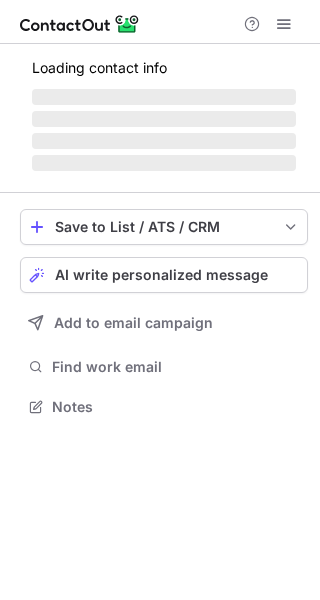 scroll, scrollTop: 0, scrollLeft: 0, axis: both 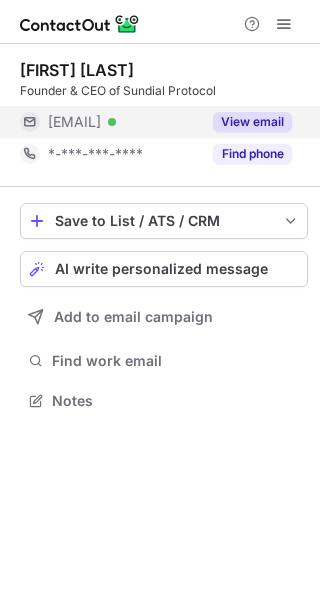 click on "View email" at bounding box center (252, 122) 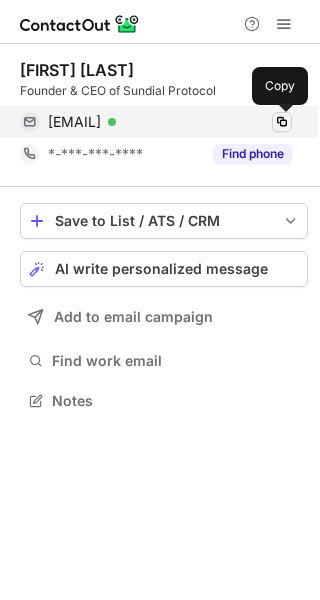 click at bounding box center [282, 122] 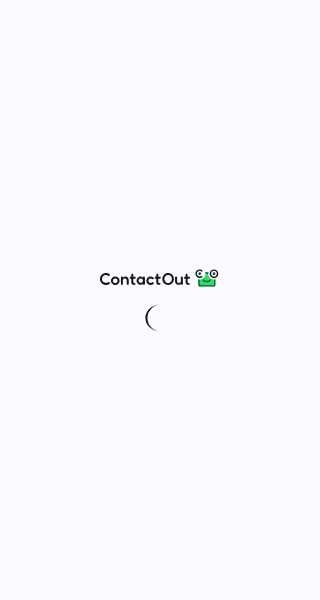 scroll, scrollTop: 0, scrollLeft: 0, axis: both 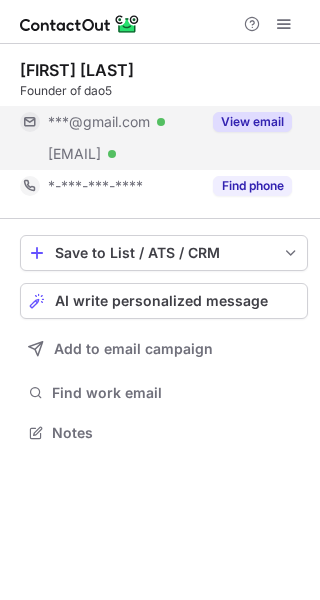 click on "View email" at bounding box center (252, 122) 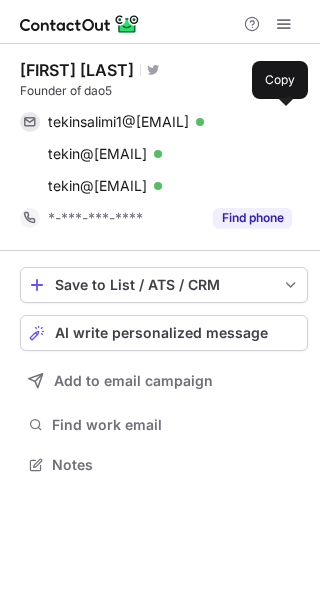 scroll, scrollTop: 10, scrollLeft: 10, axis: both 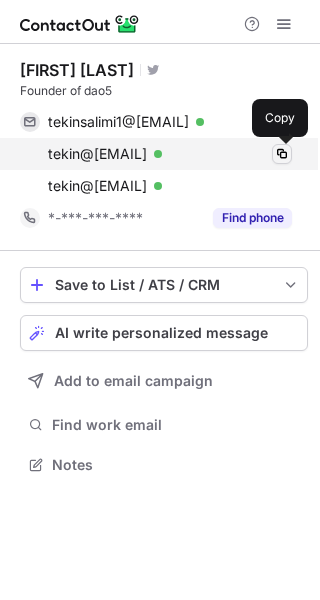 click at bounding box center [282, 154] 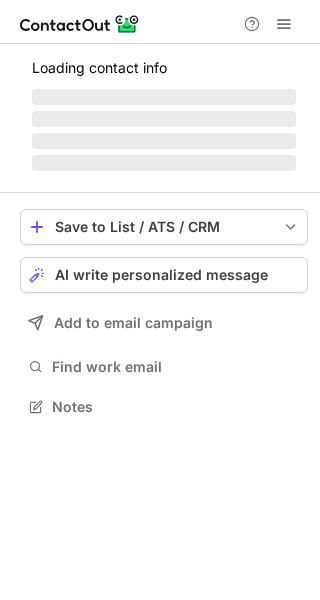scroll, scrollTop: 0, scrollLeft: 0, axis: both 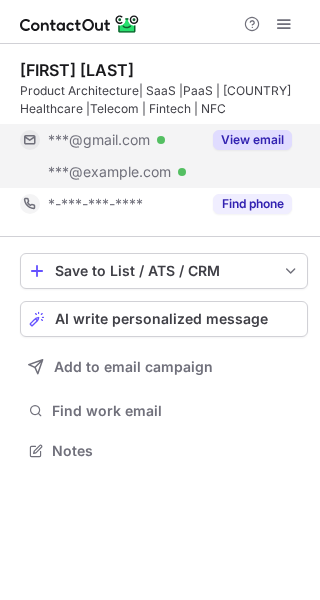 click on "View email" at bounding box center (252, 140) 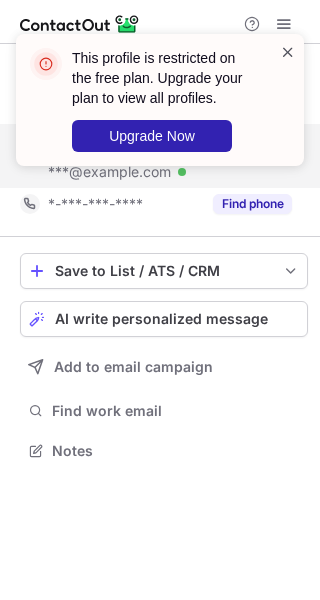 click at bounding box center (288, 52) 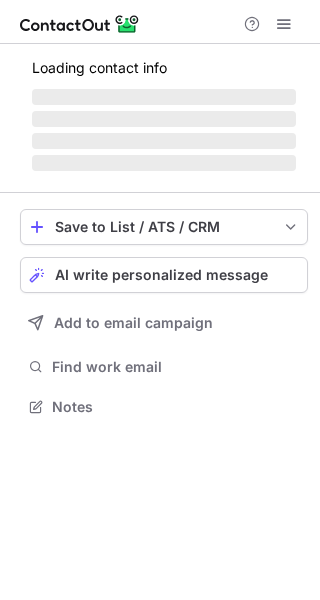scroll, scrollTop: 0, scrollLeft: 0, axis: both 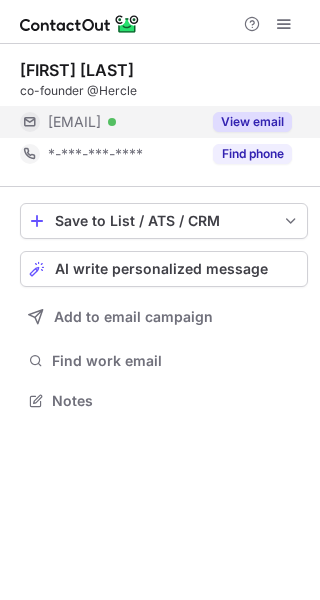 click on "View email" at bounding box center (252, 122) 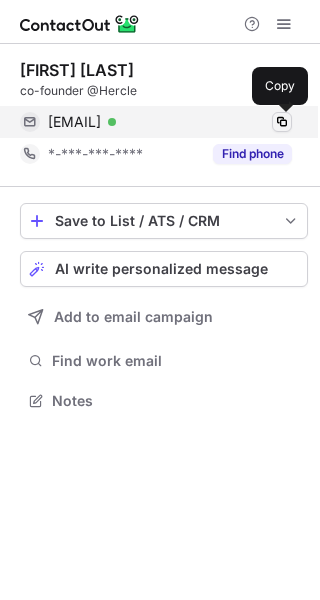 click at bounding box center (282, 122) 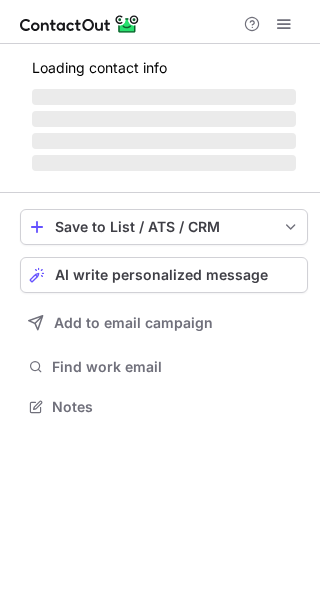 scroll, scrollTop: 0, scrollLeft: 0, axis: both 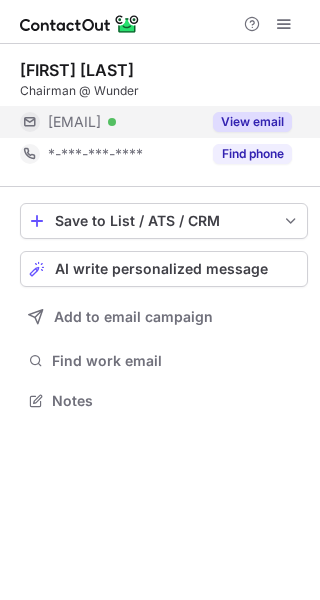click on "View email" at bounding box center [252, 122] 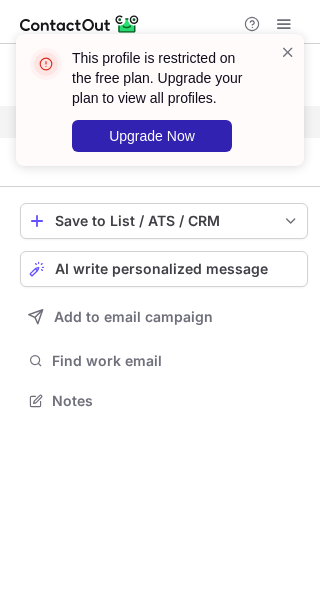 click at bounding box center [288, 100] 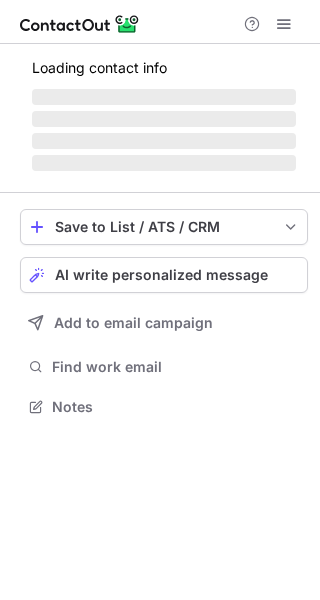 scroll, scrollTop: 0, scrollLeft: 0, axis: both 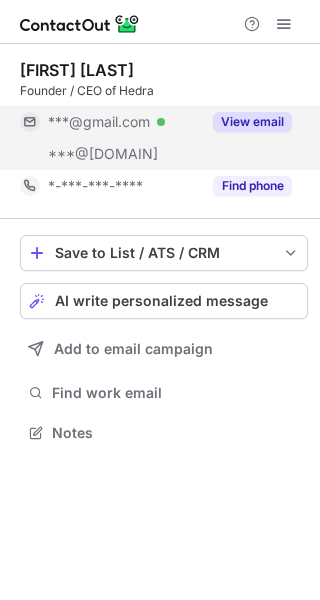 click on "View email" at bounding box center (252, 122) 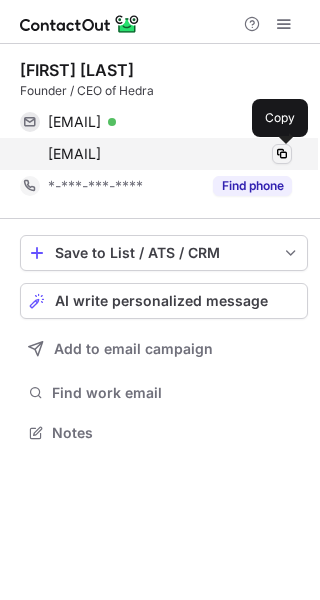 click at bounding box center (282, 154) 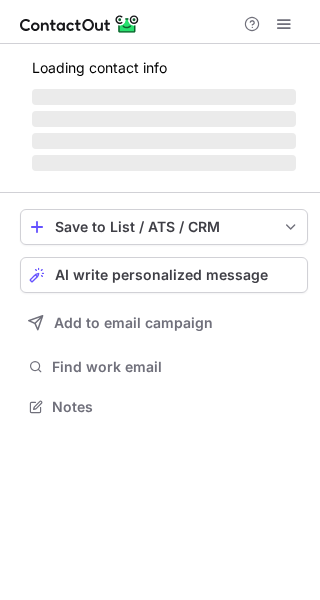 scroll, scrollTop: 0, scrollLeft: 0, axis: both 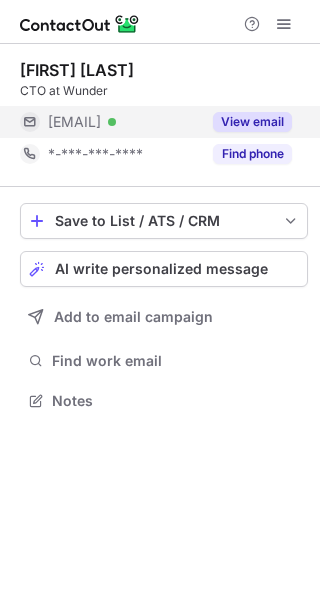 click on "View email" at bounding box center (252, 122) 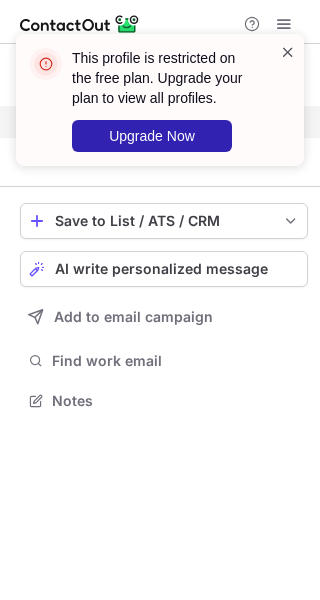 click at bounding box center (288, 52) 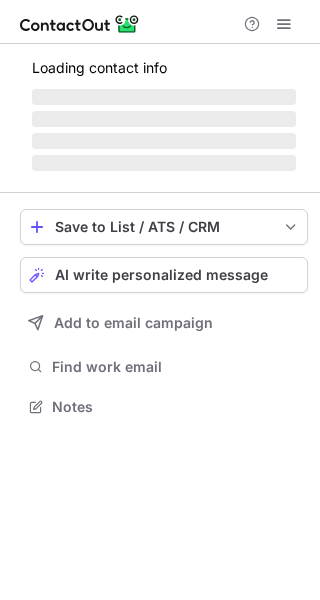 scroll, scrollTop: 0, scrollLeft: 0, axis: both 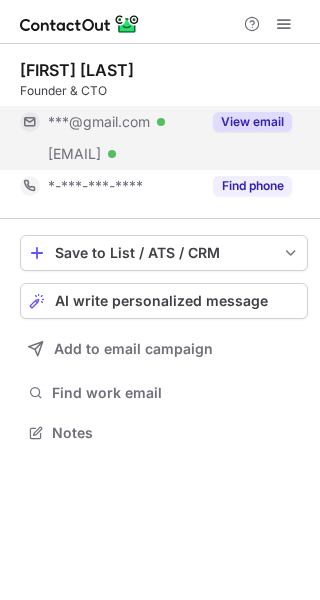 click on "View email" at bounding box center [252, 122] 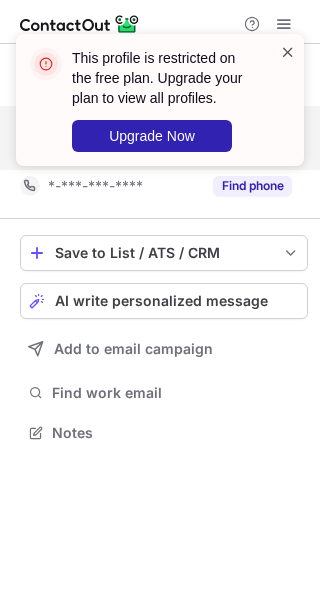 click at bounding box center [288, 52] 